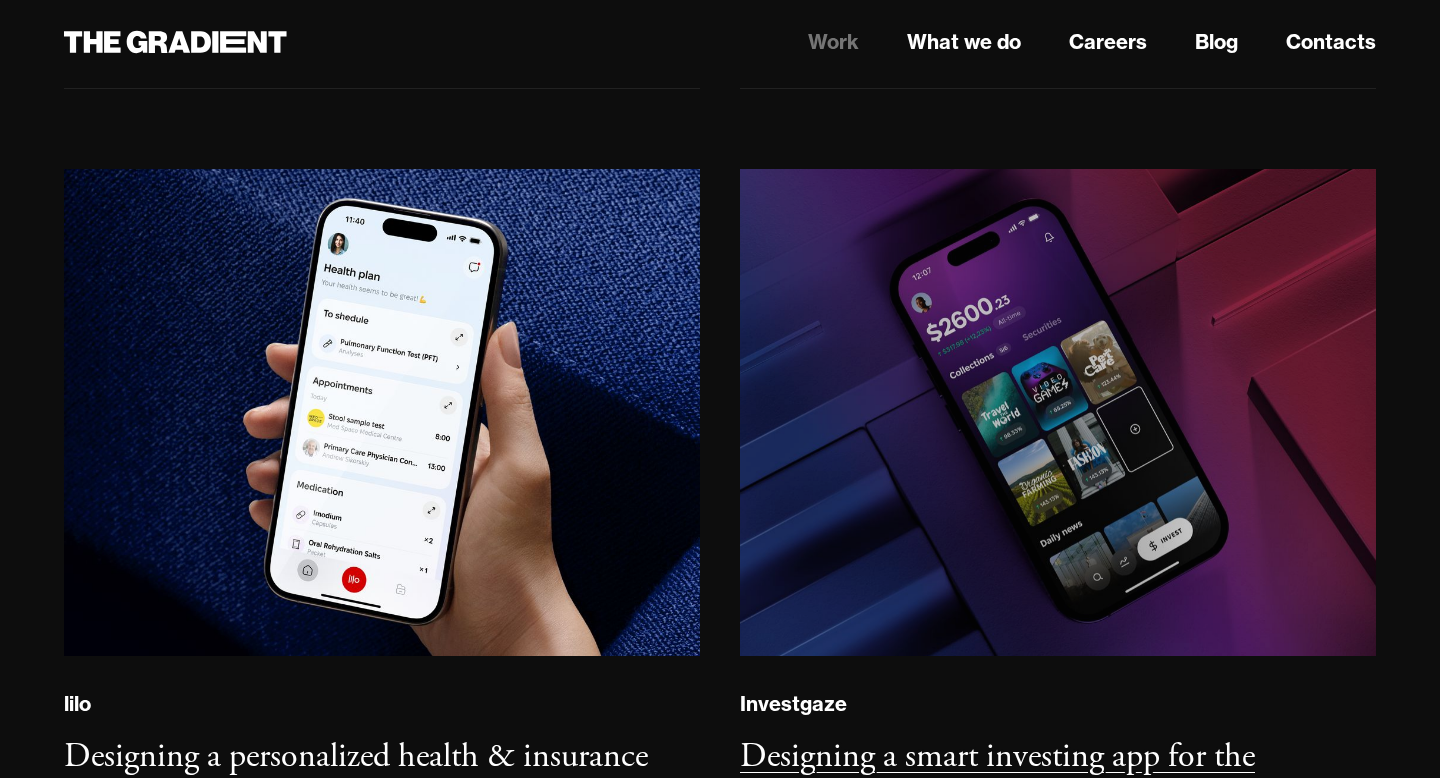scroll, scrollTop: 1877, scrollLeft: 0, axis: vertical 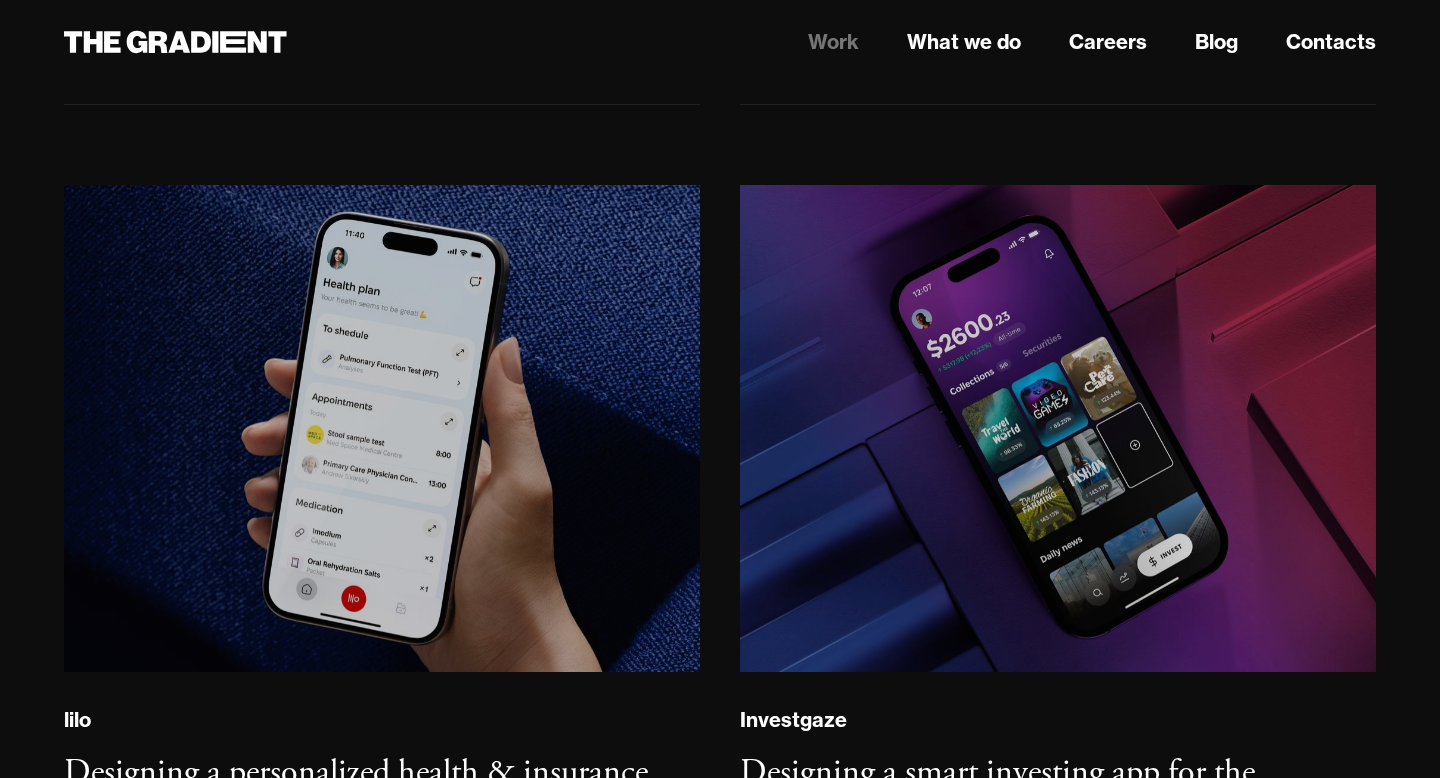 click at bounding box center (382, 429) 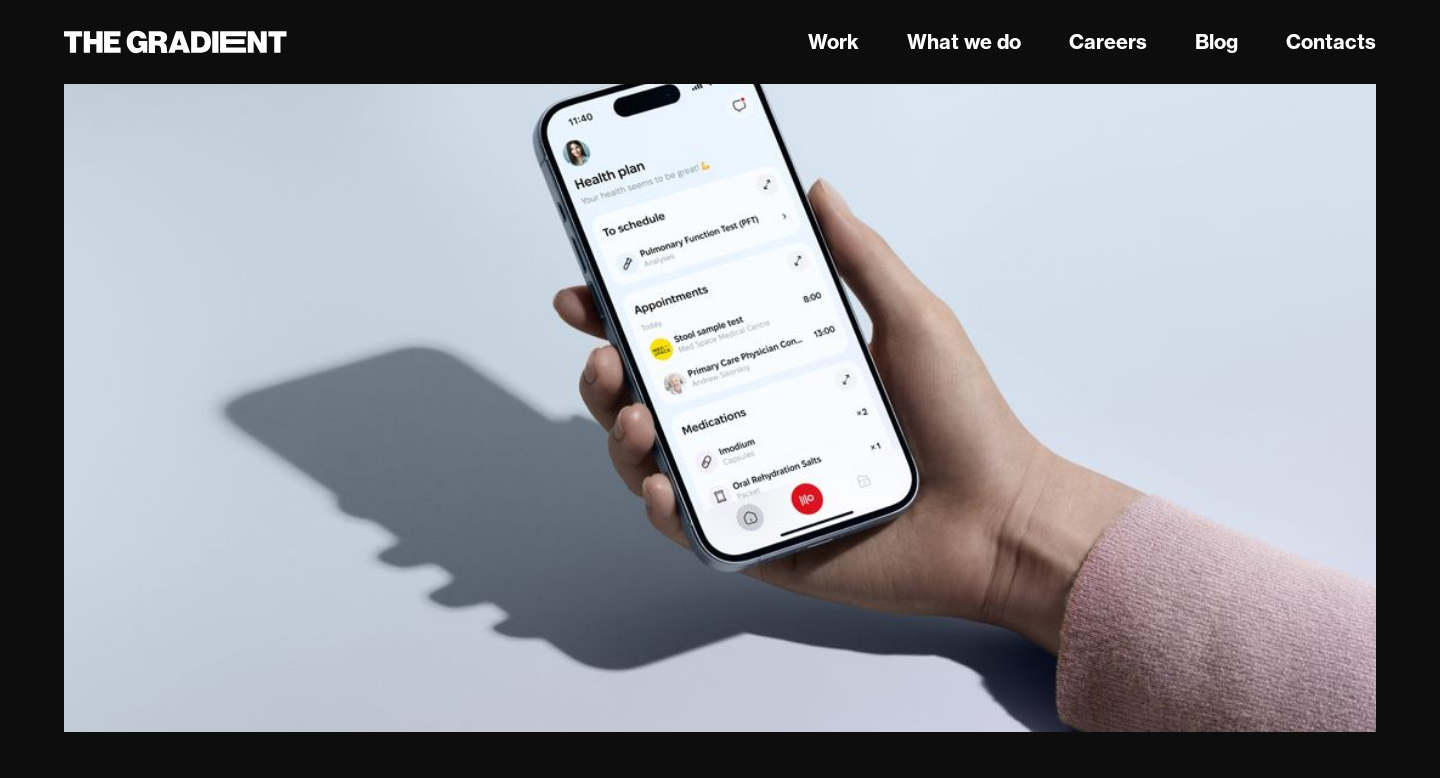 scroll, scrollTop: 0, scrollLeft: 0, axis: both 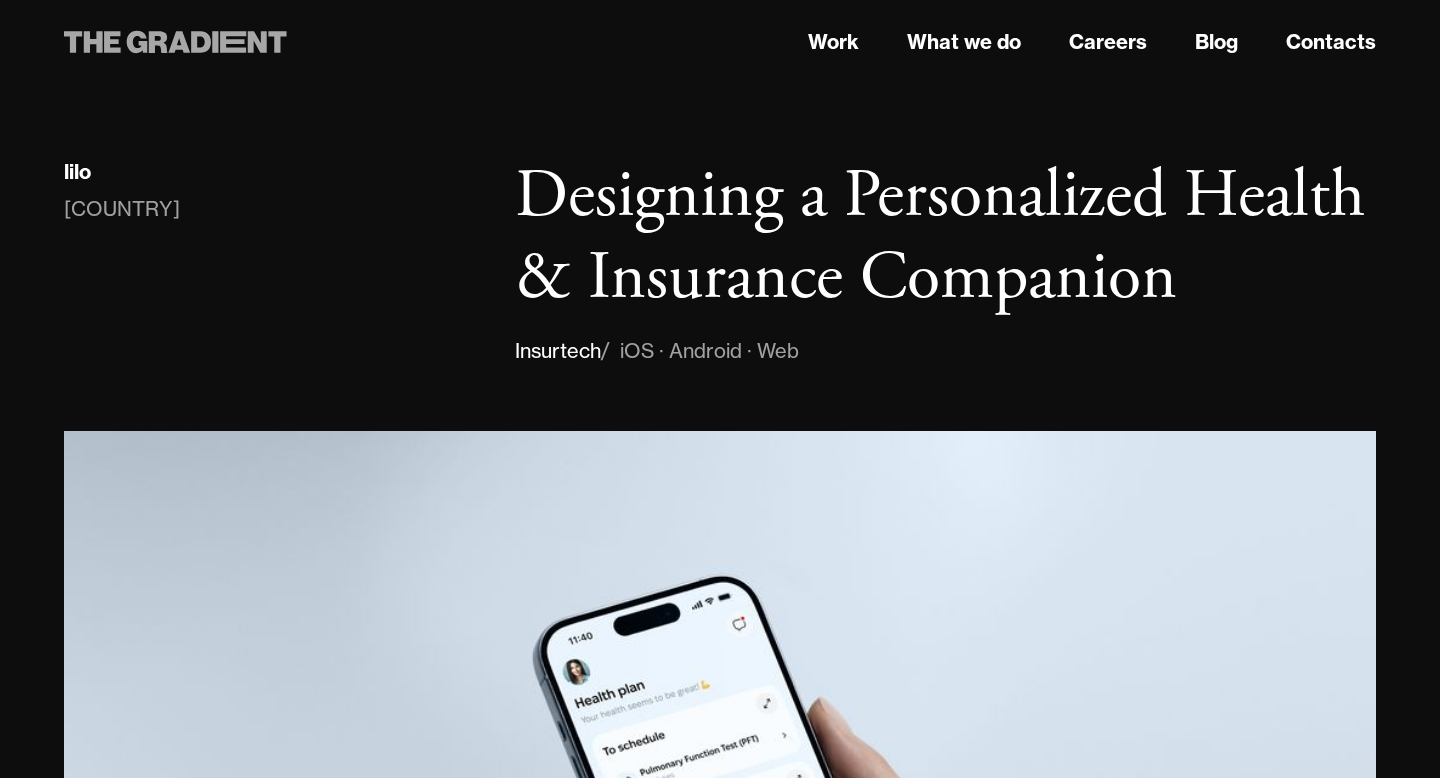 click 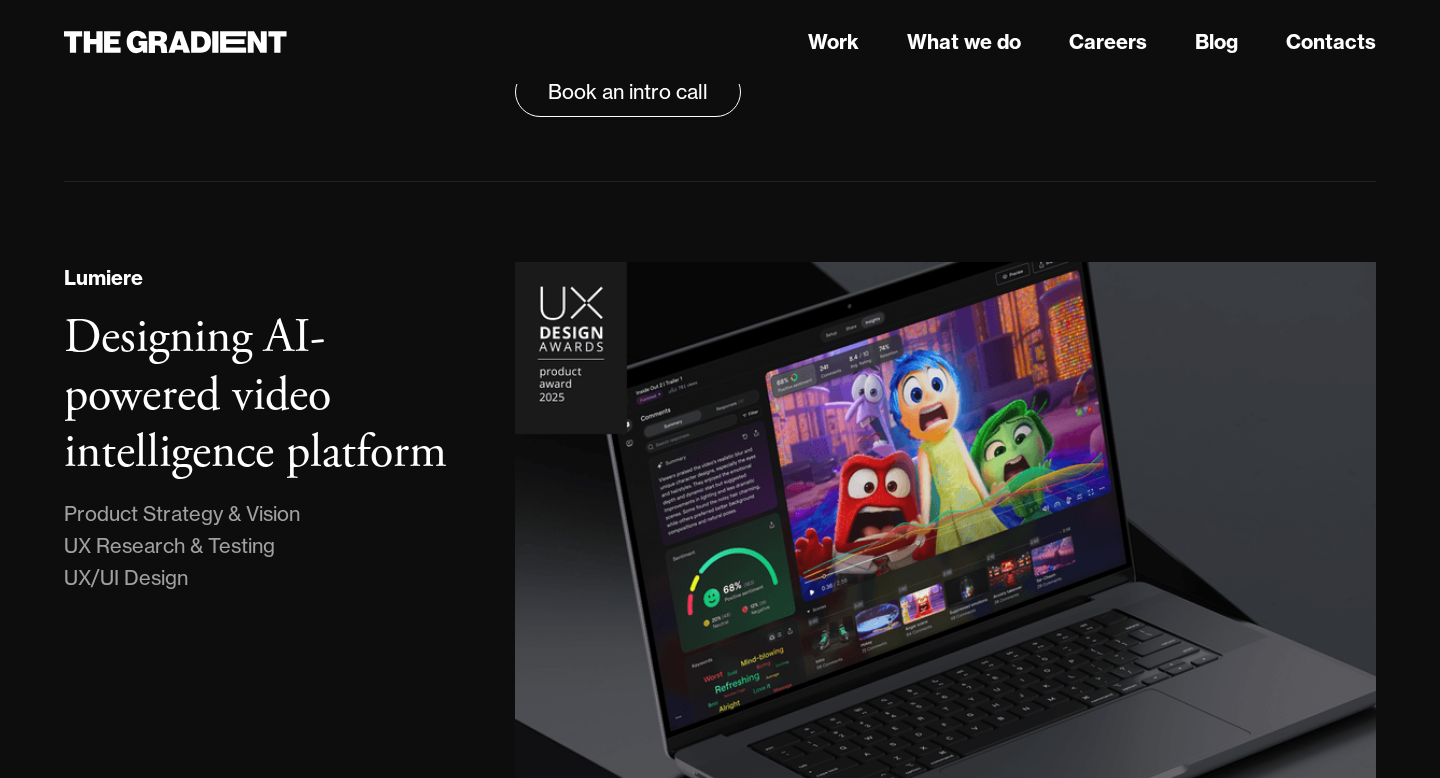scroll, scrollTop: 471, scrollLeft: 0, axis: vertical 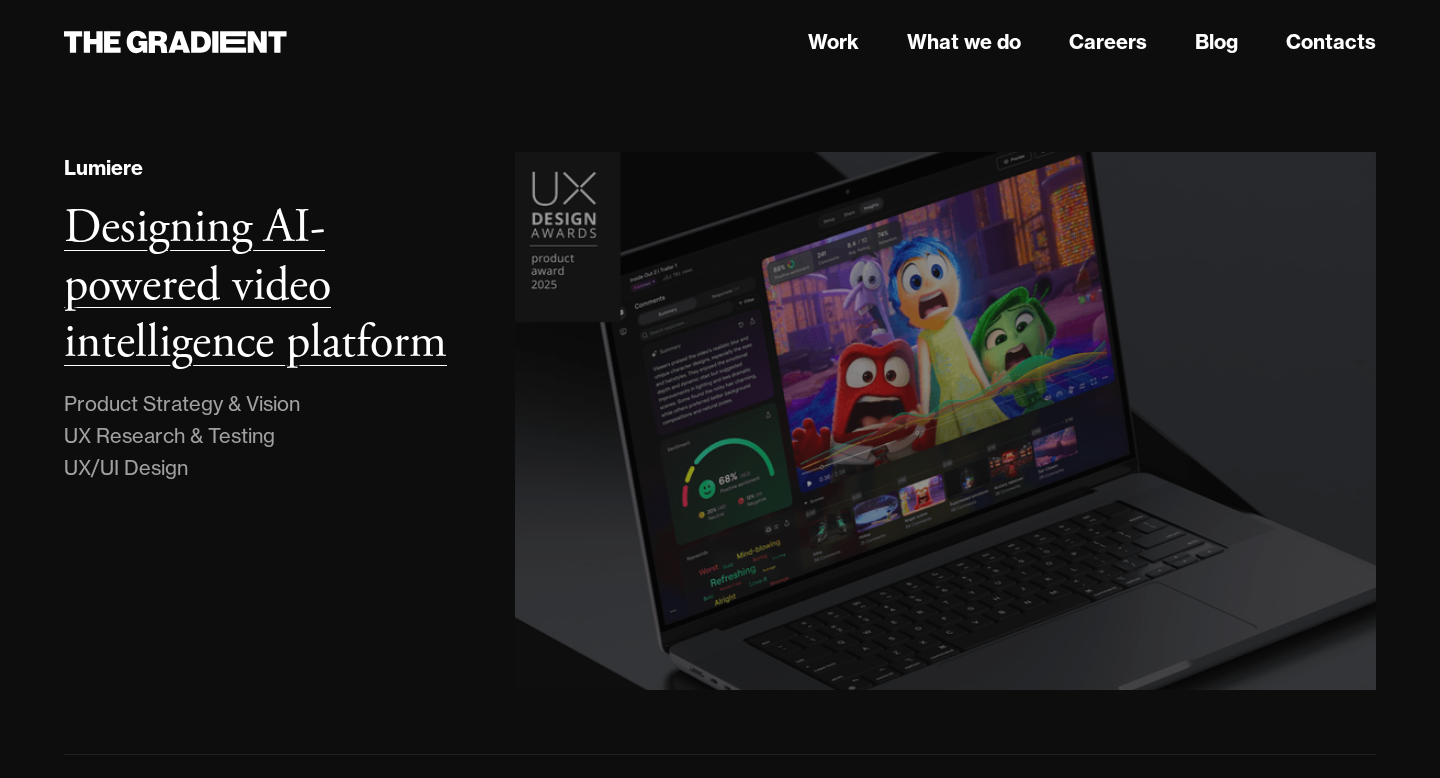 click at bounding box center [945, 421] 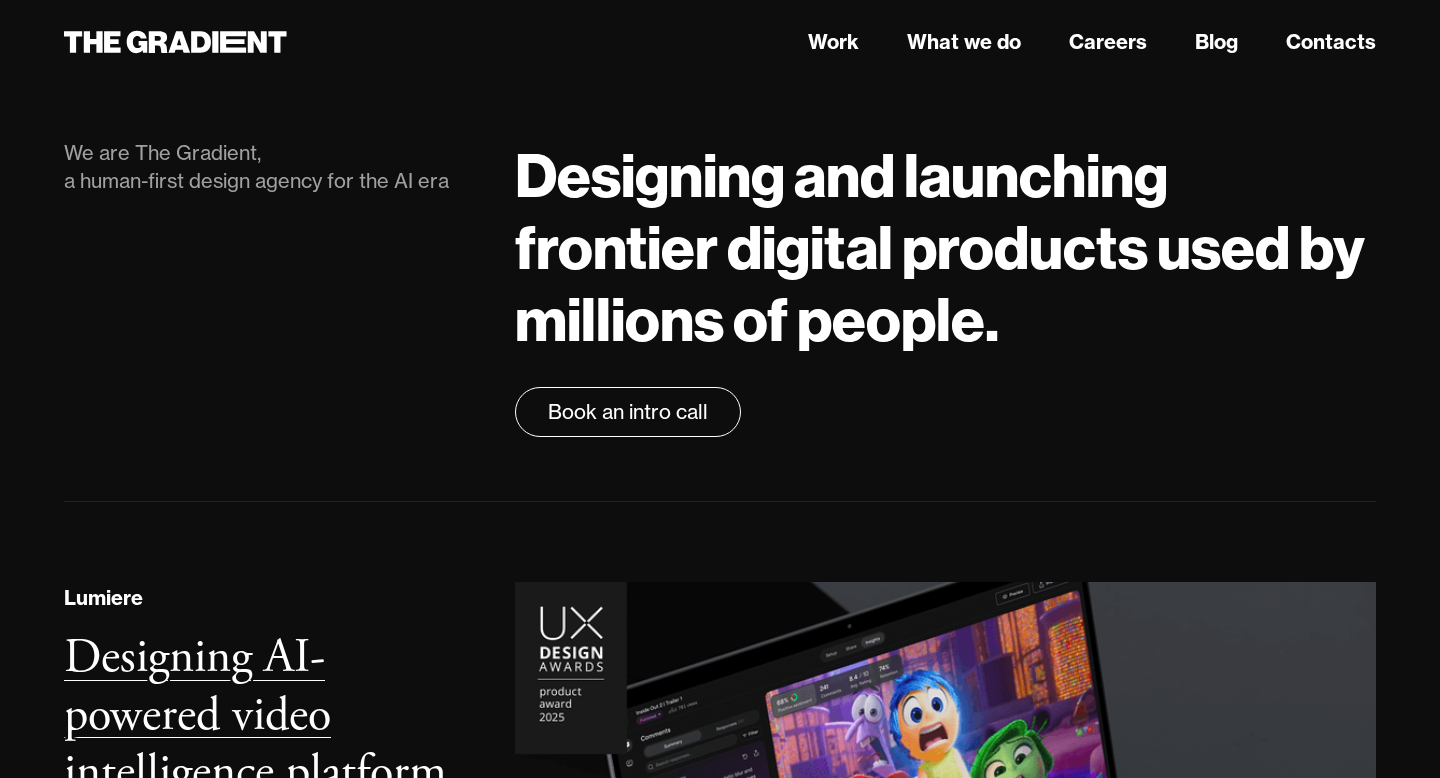 scroll, scrollTop: 0, scrollLeft: 0, axis: both 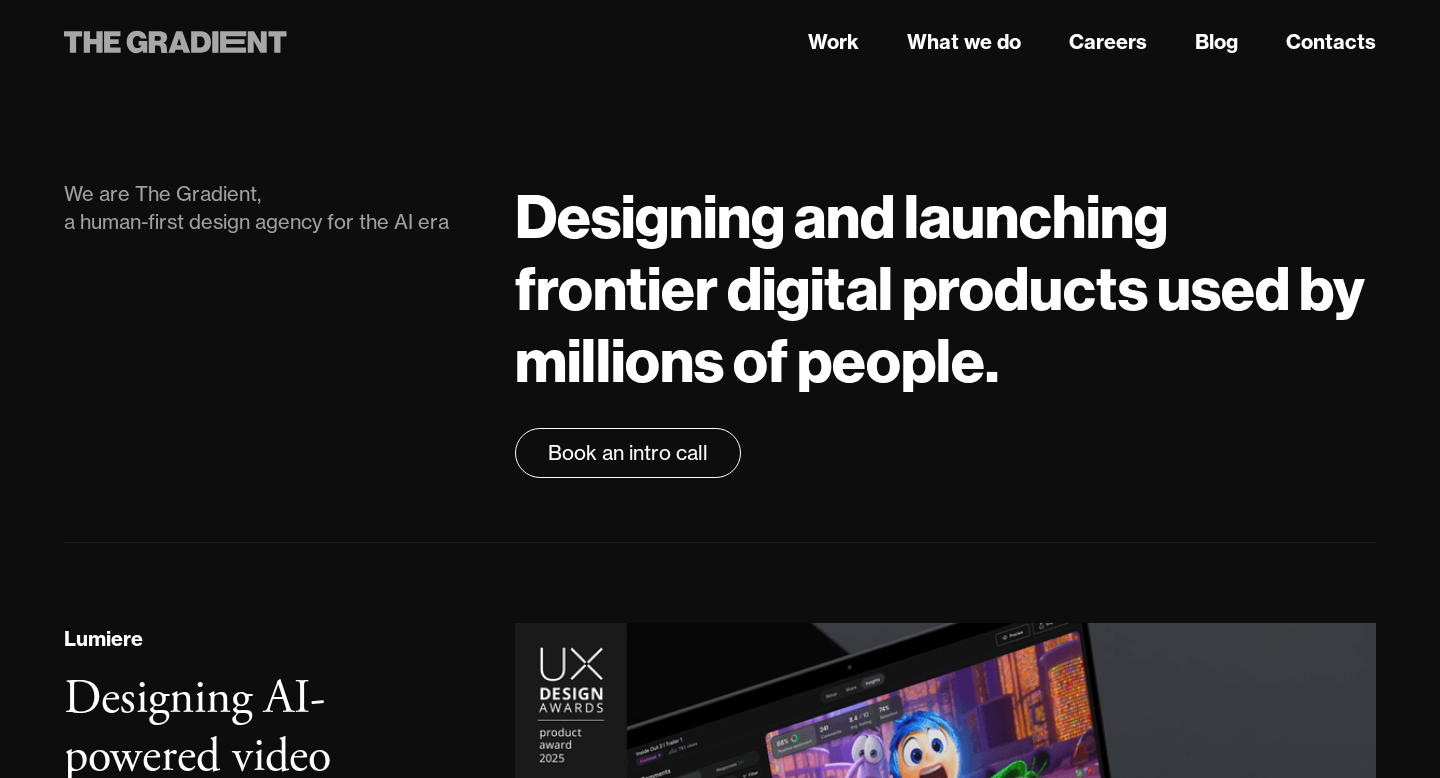 click 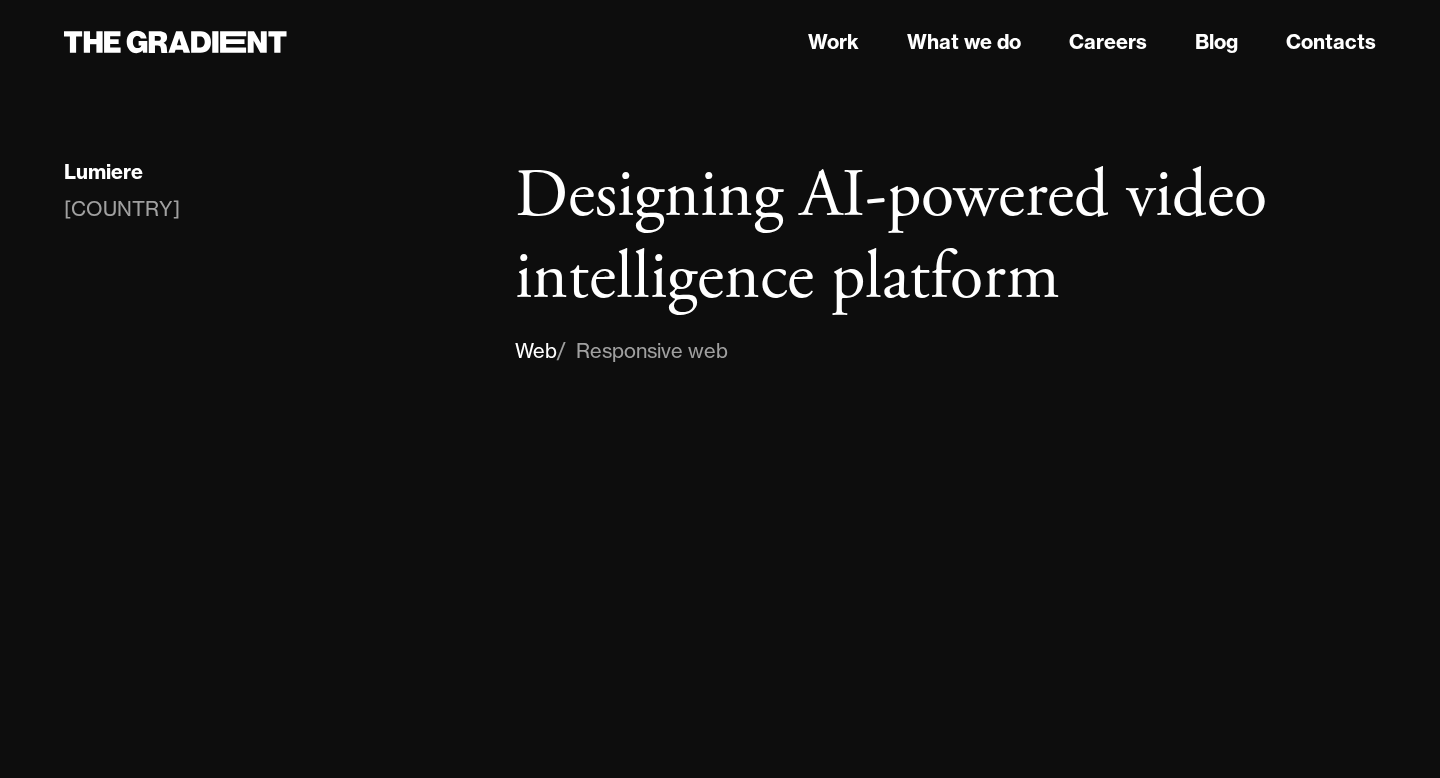 scroll, scrollTop: 0, scrollLeft: 0, axis: both 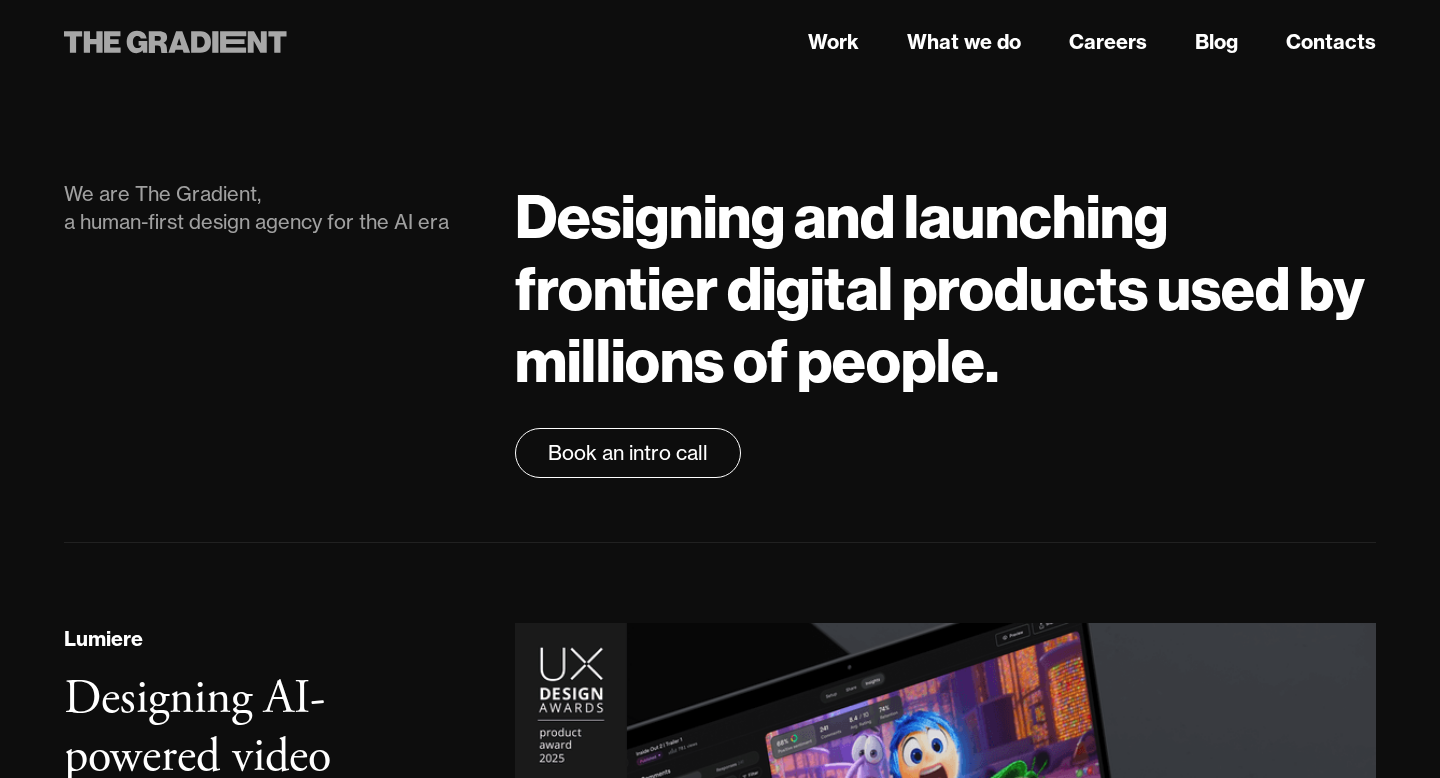 click 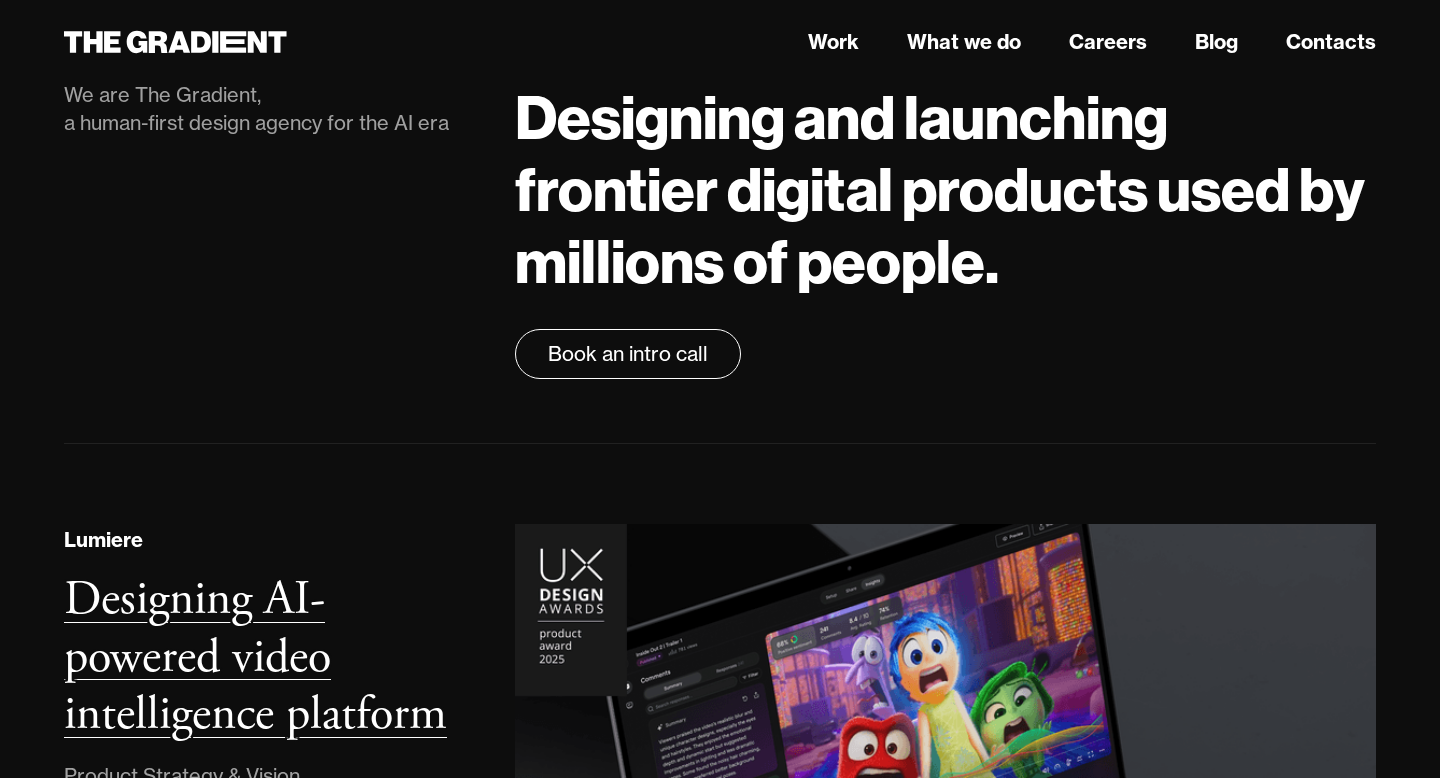 scroll, scrollTop: 175, scrollLeft: 0, axis: vertical 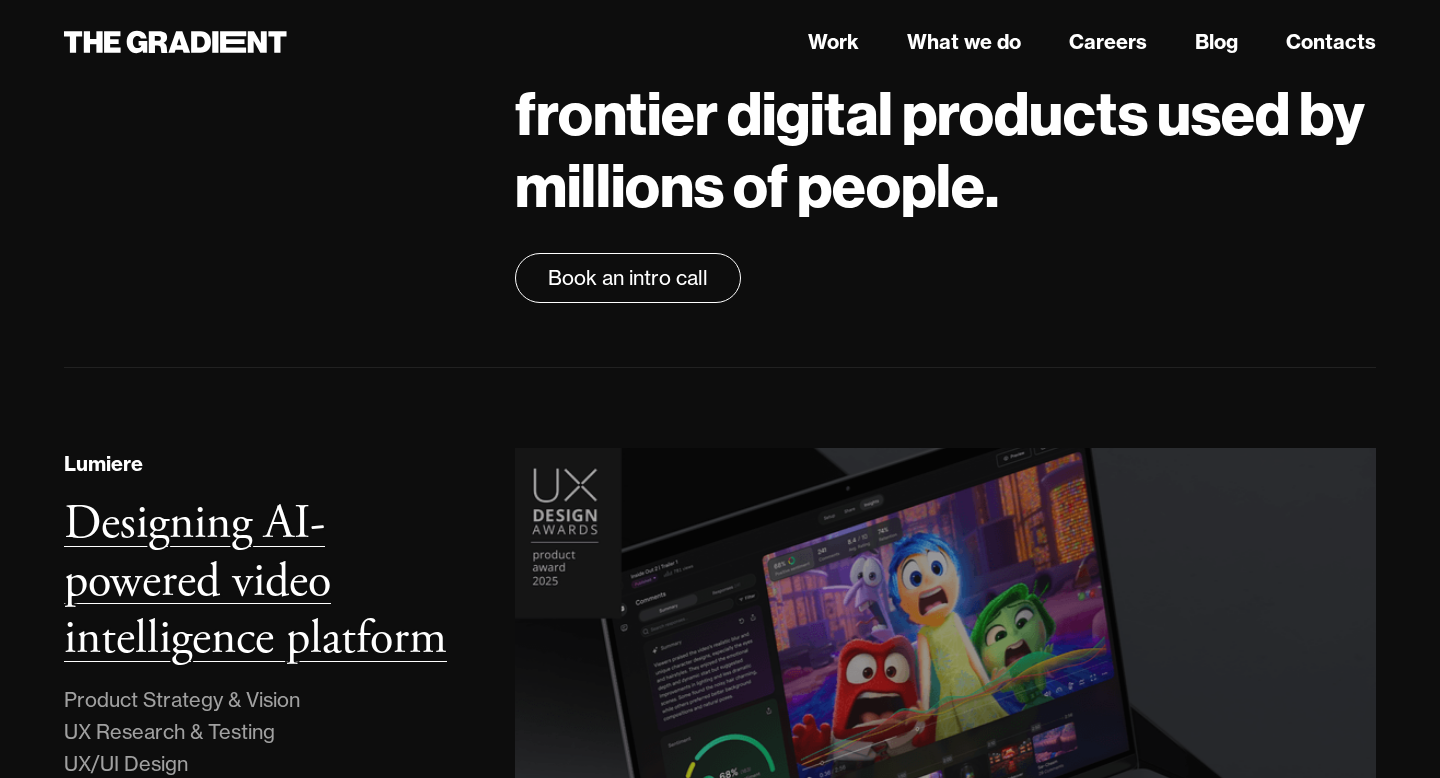 click on "Lumiere Designing AI-powered video intelligence platform Product Strategy & Vision UX Research & Testing UX/UI Design" at bounding box center [269, 717] 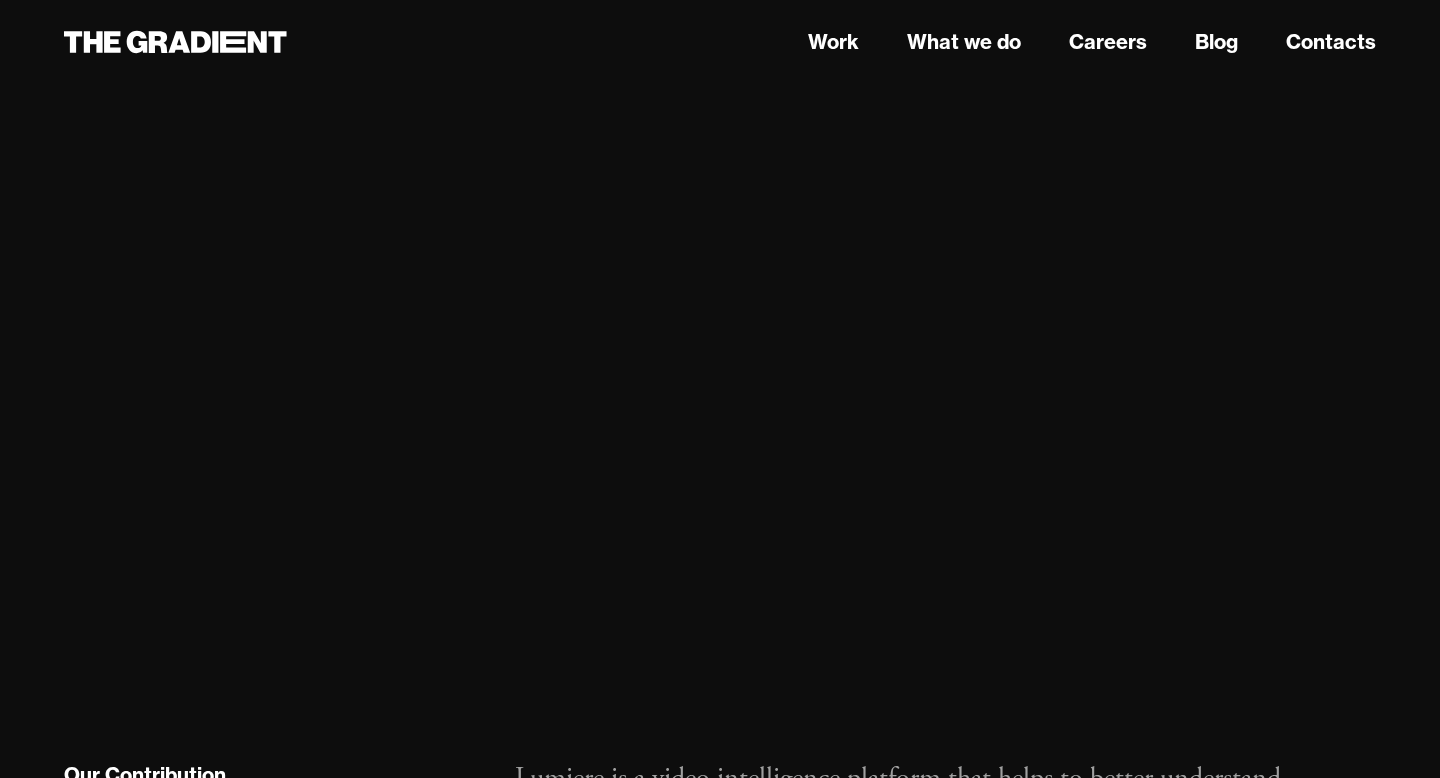 scroll, scrollTop: 0, scrollLeft: 0, axis: both 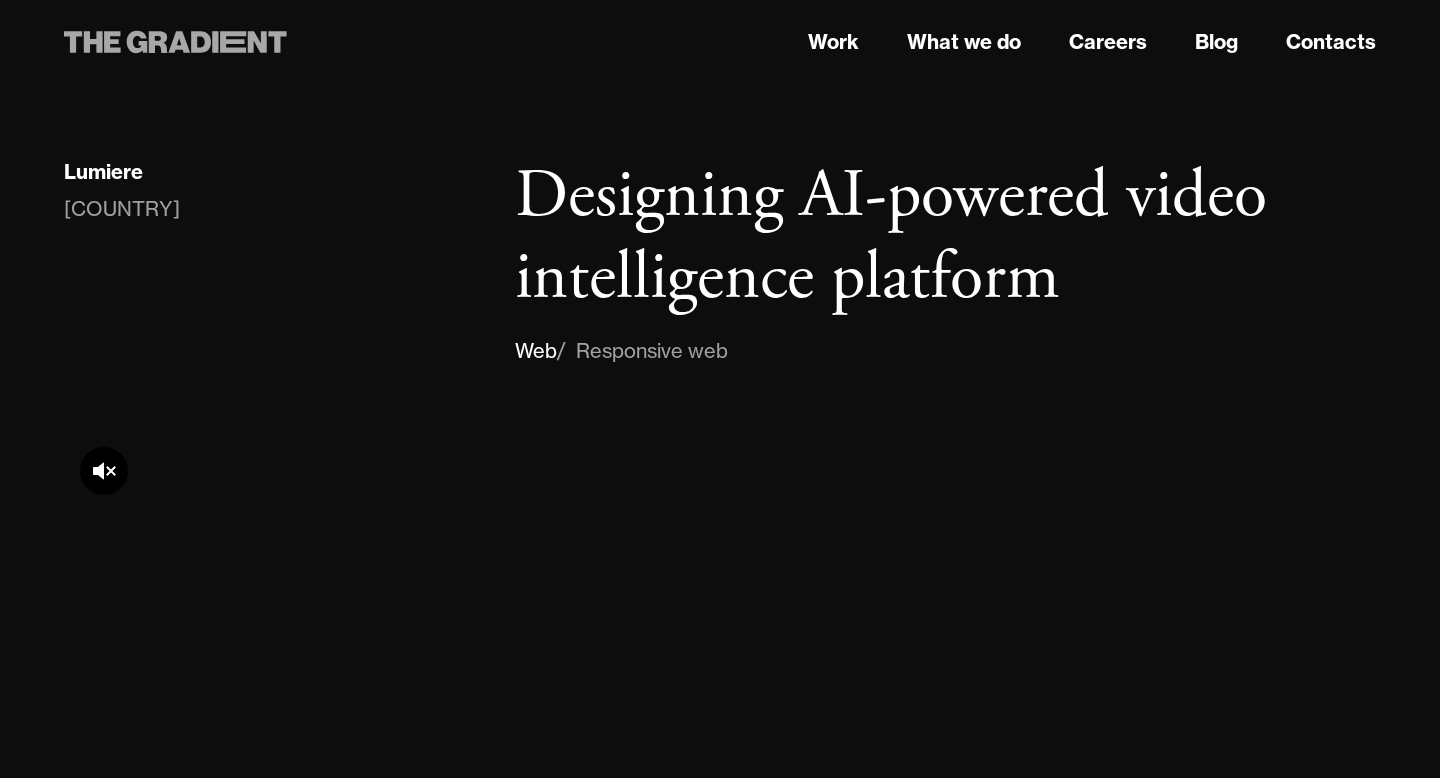 click 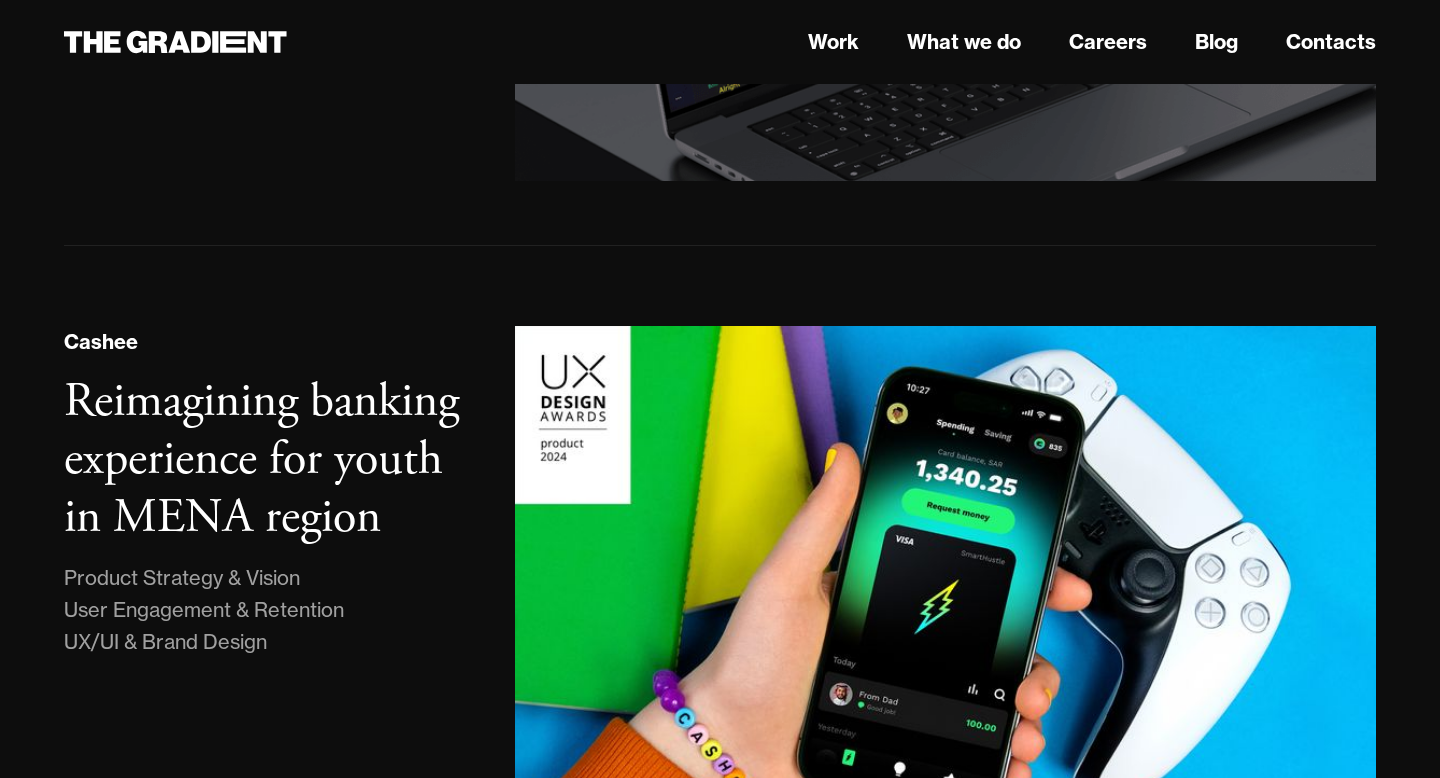 scroll, scrollTop: 982, scrollLeft: 0, axis: vertical 